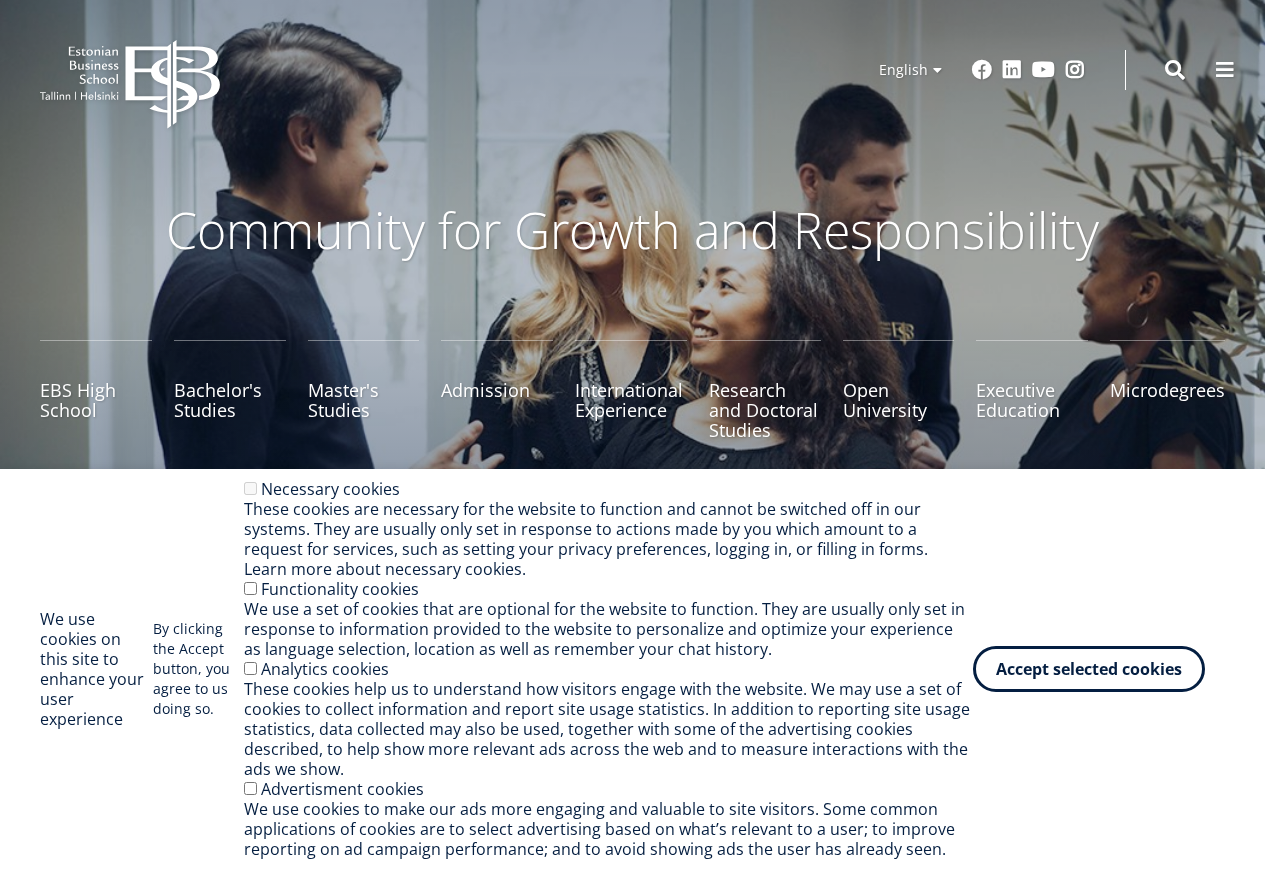 scroll, scrollTop: 0, scrollLeft: 0, axis: both 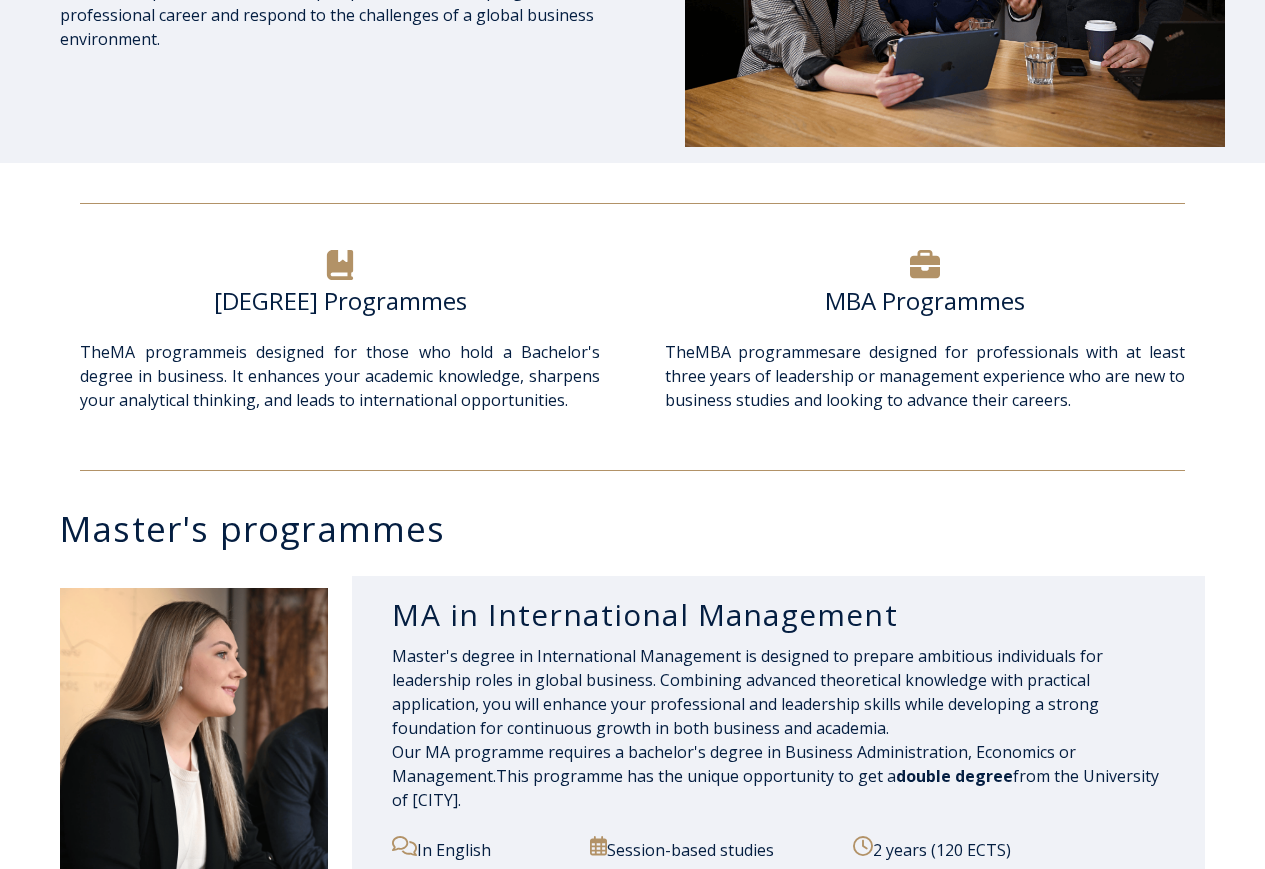 click at bounding box center (925, 265) 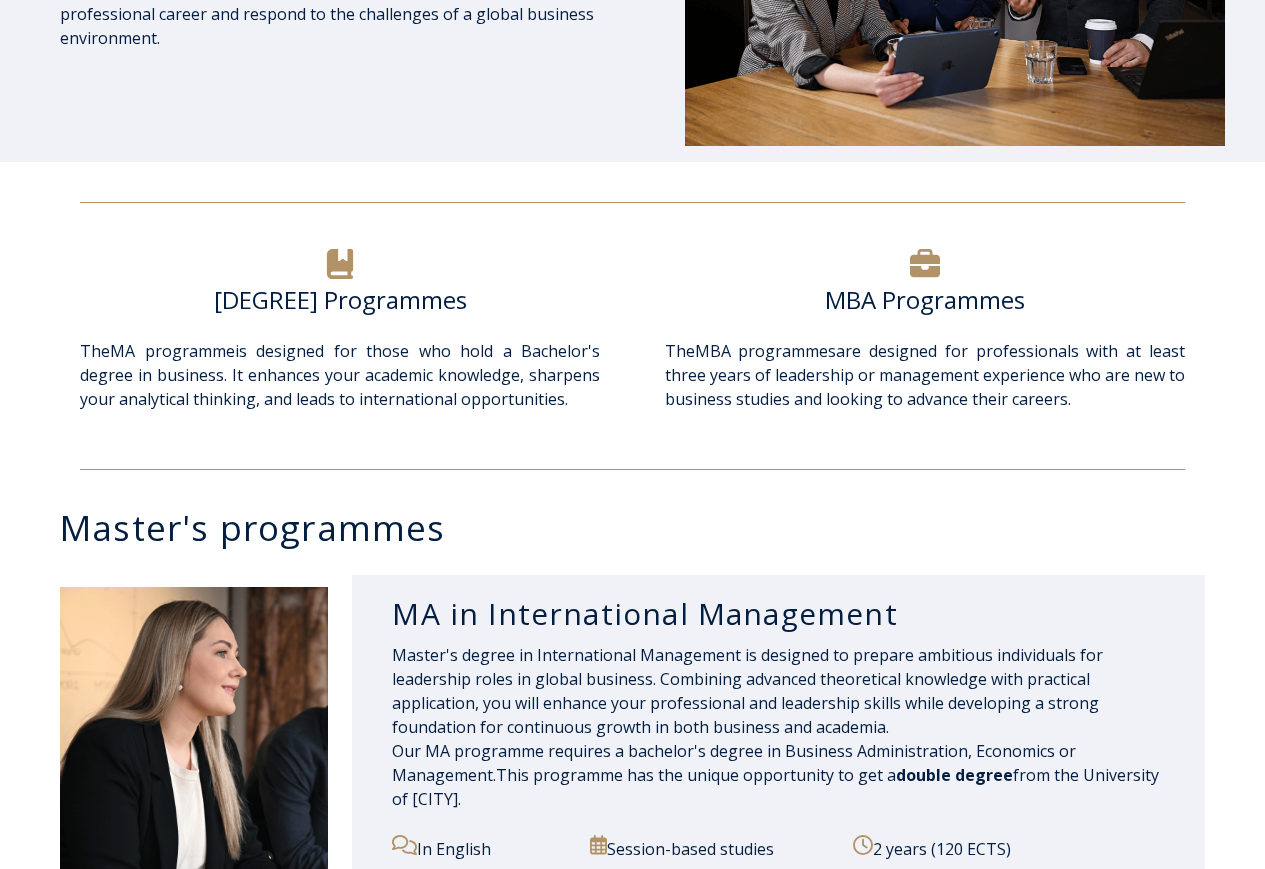 scroll, scrollTop: 500, scrollLeft: 0, axis: vertical 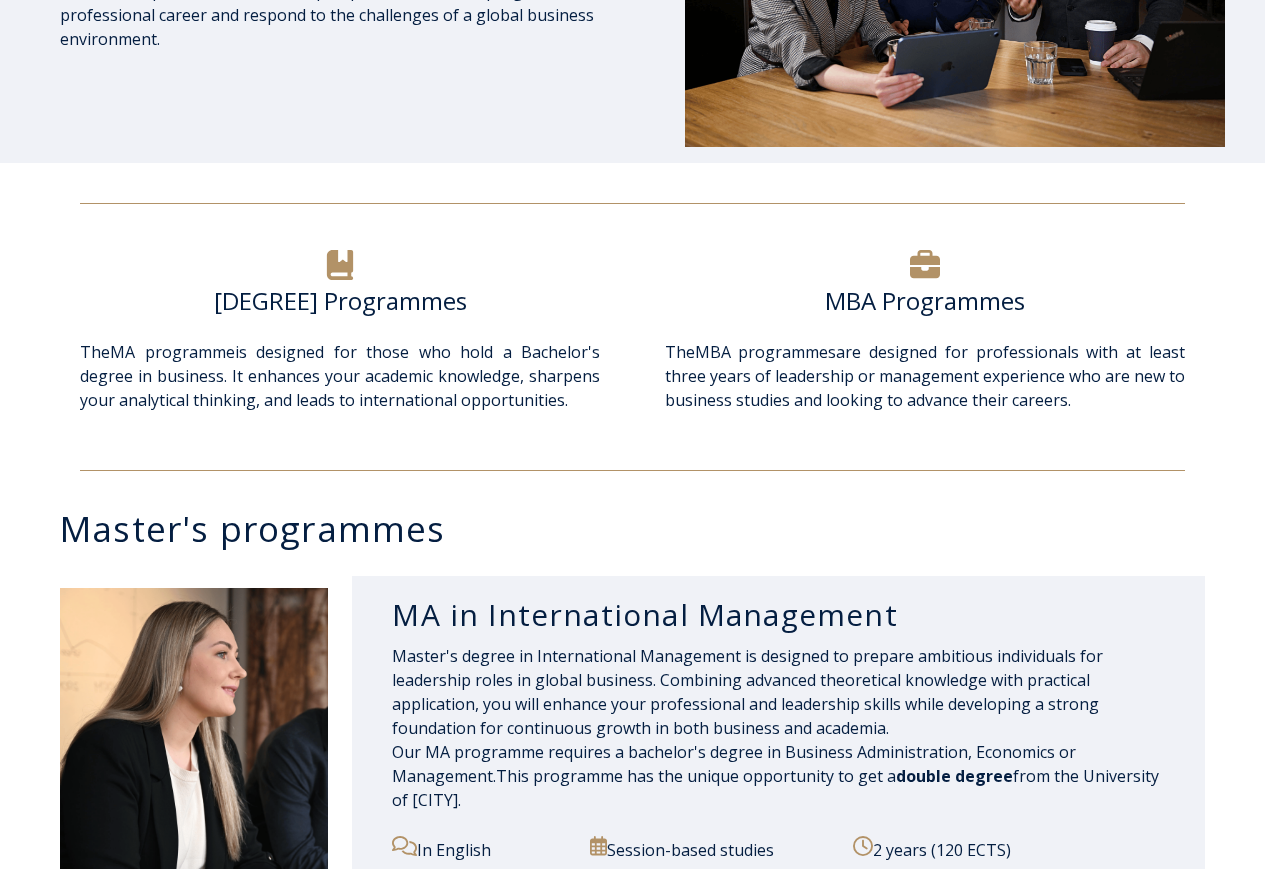 click on "MBA Programmes" at bounding box center (925, 301) 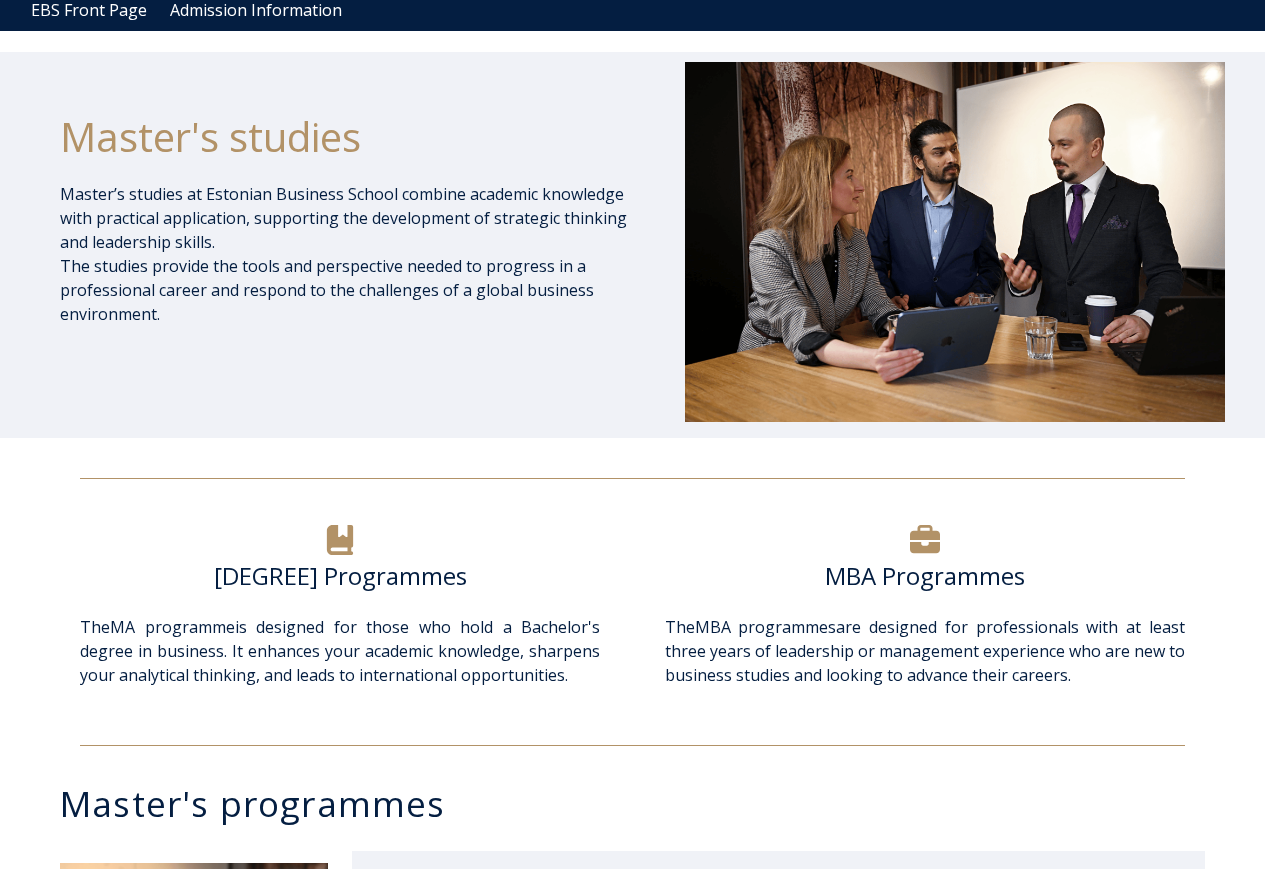 scroll, scrollTop: 200, scrollLeft: 0, axis: vertical 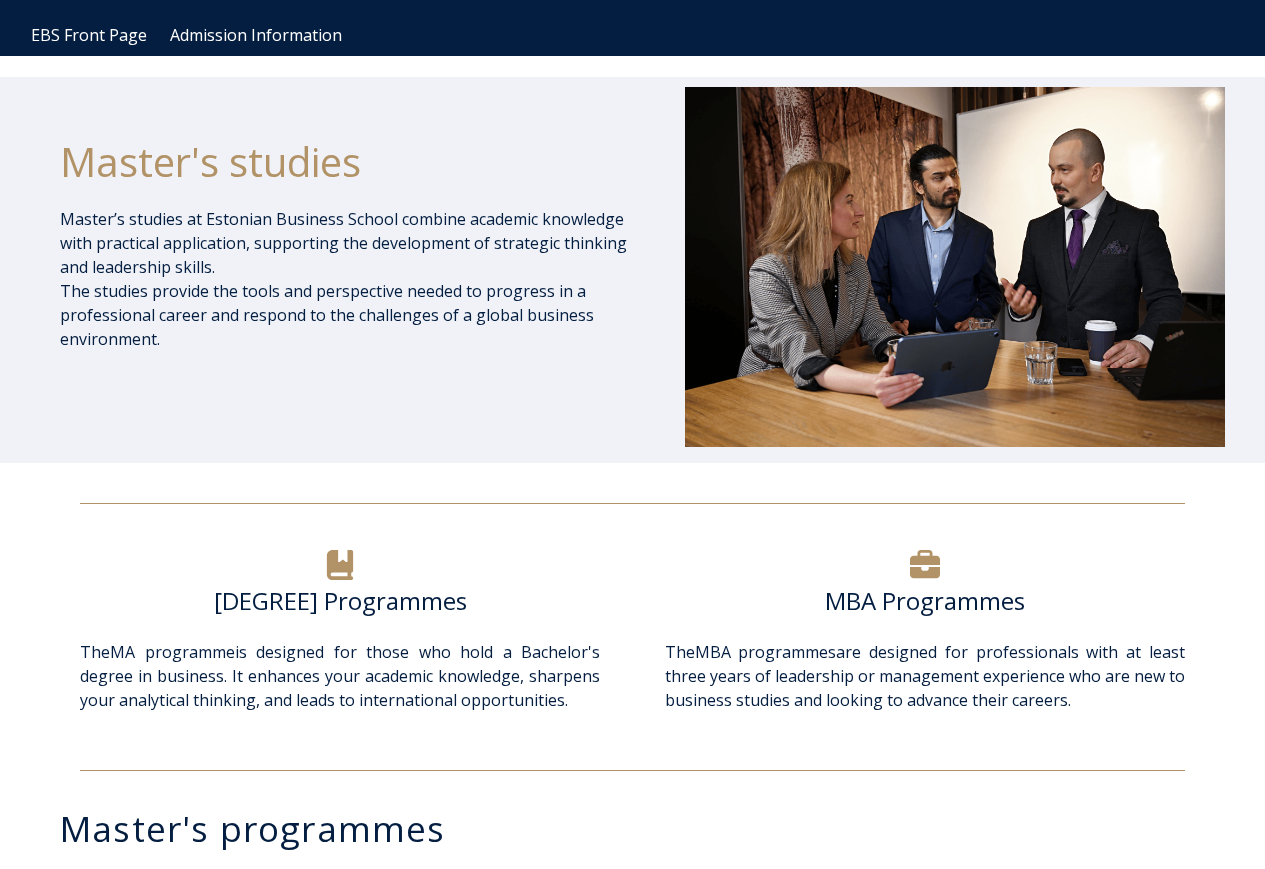 click at bounding box center (925, 565) 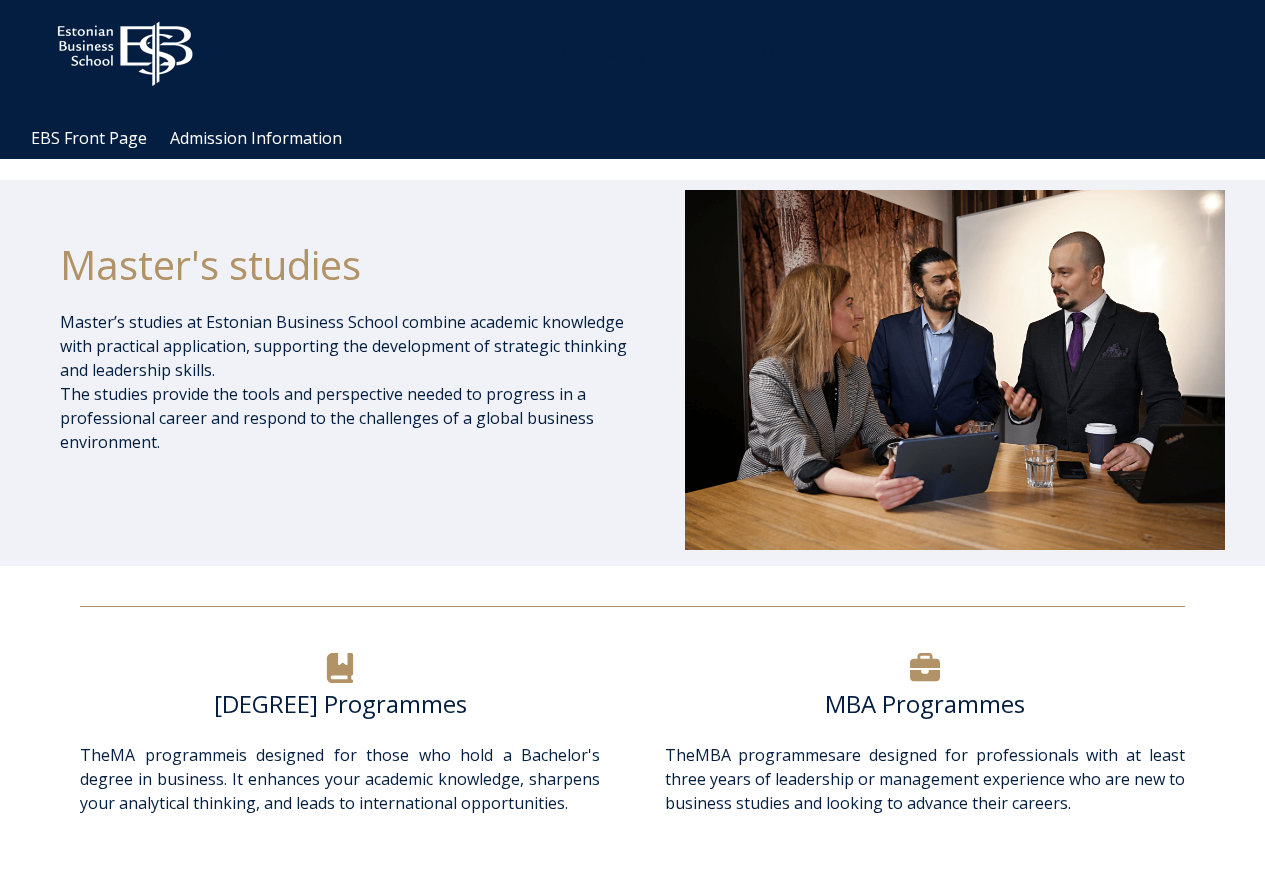 scroll, scrollTop: 0, scrollLeft: 0, axis: both 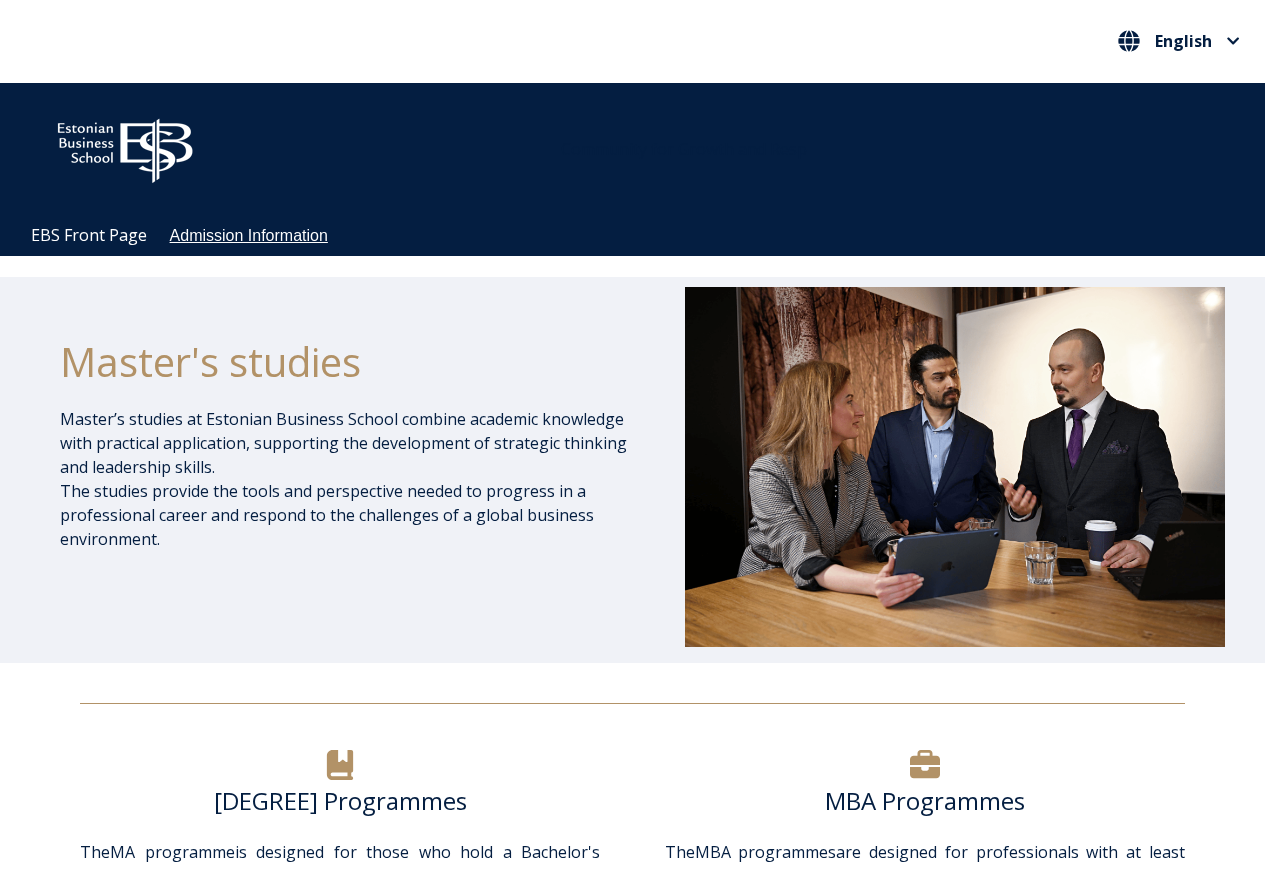 click on "EBS Front Page
Admission Information" at bounding box center (642, 235) 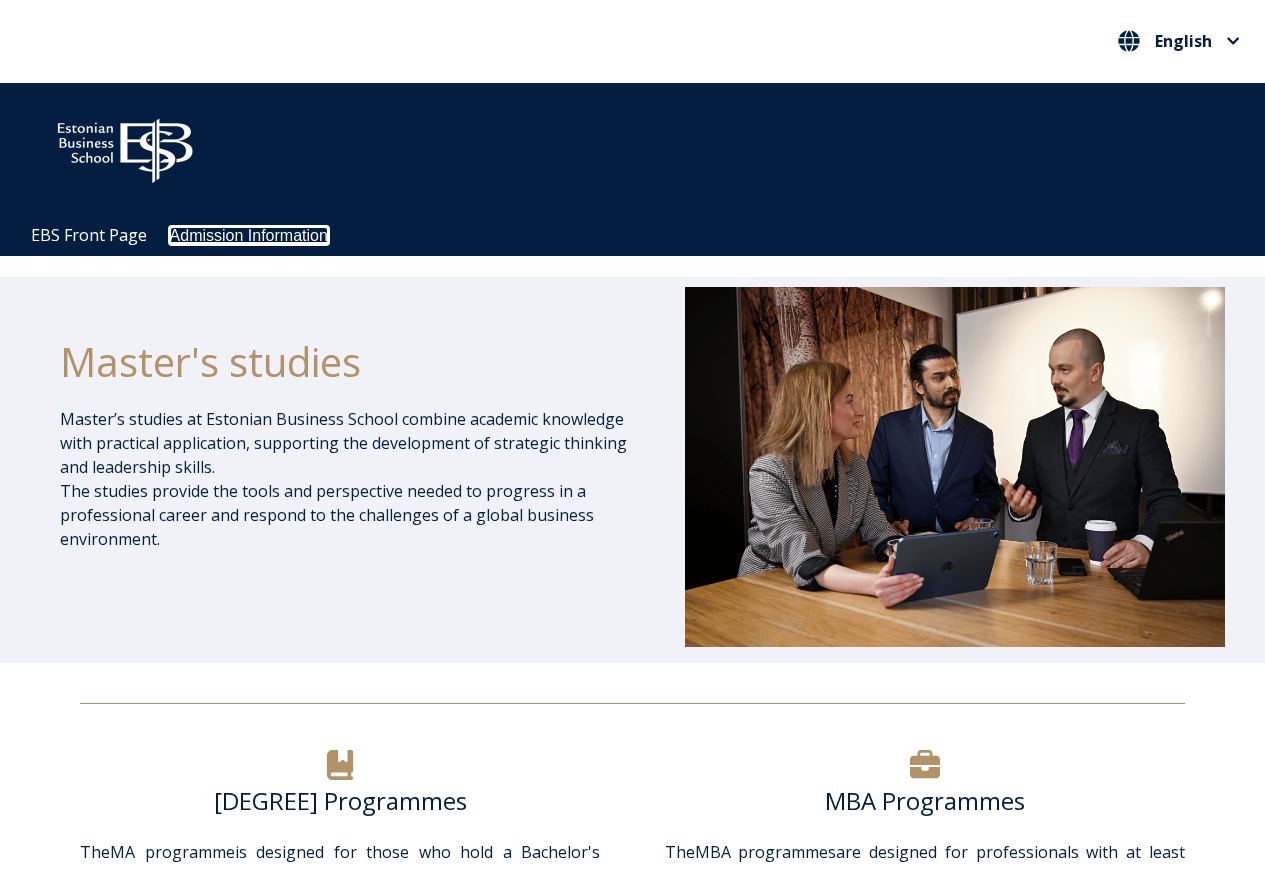 click on "Admission Information" at bounding box center (249, 235) 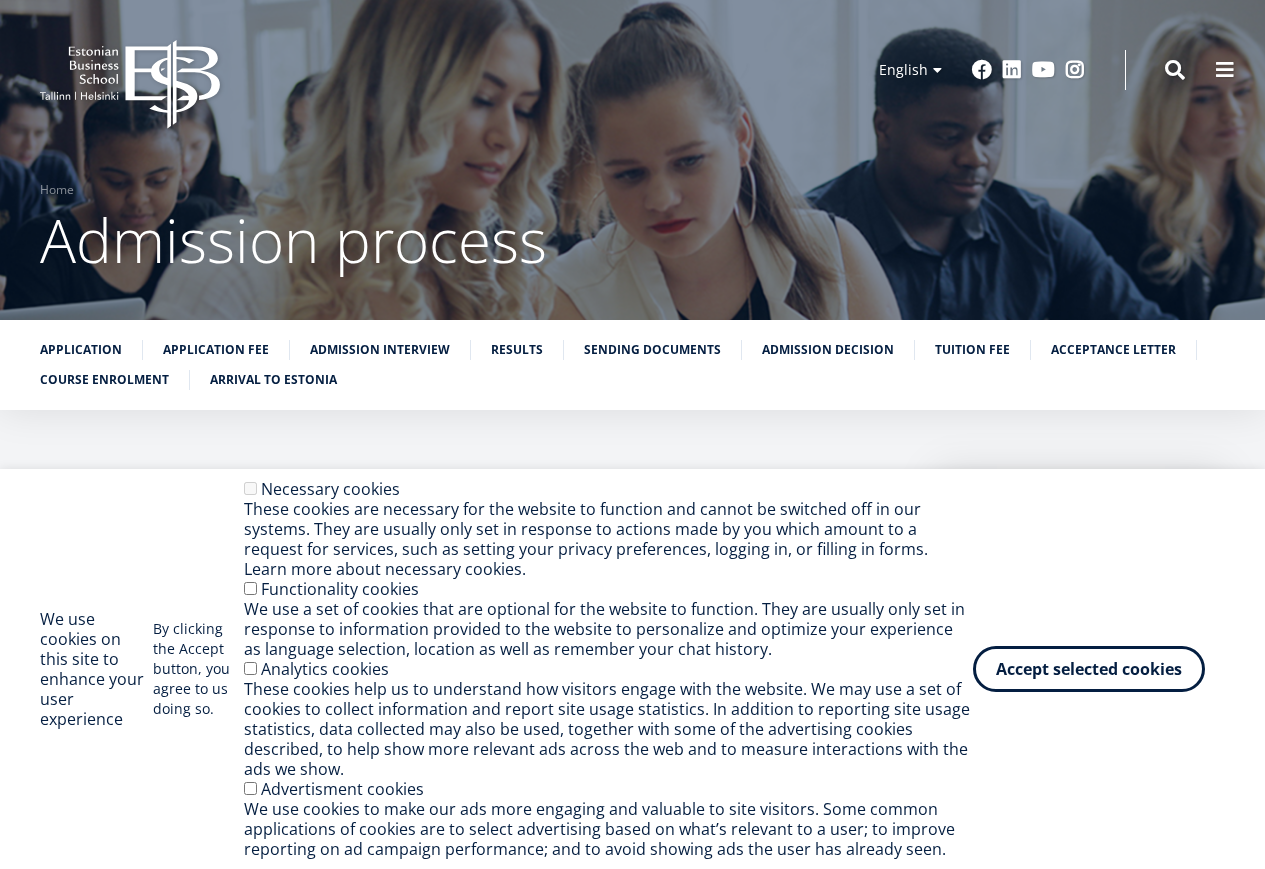 scroll, scrollTop: 0, scrollLeft: 0, axis: both 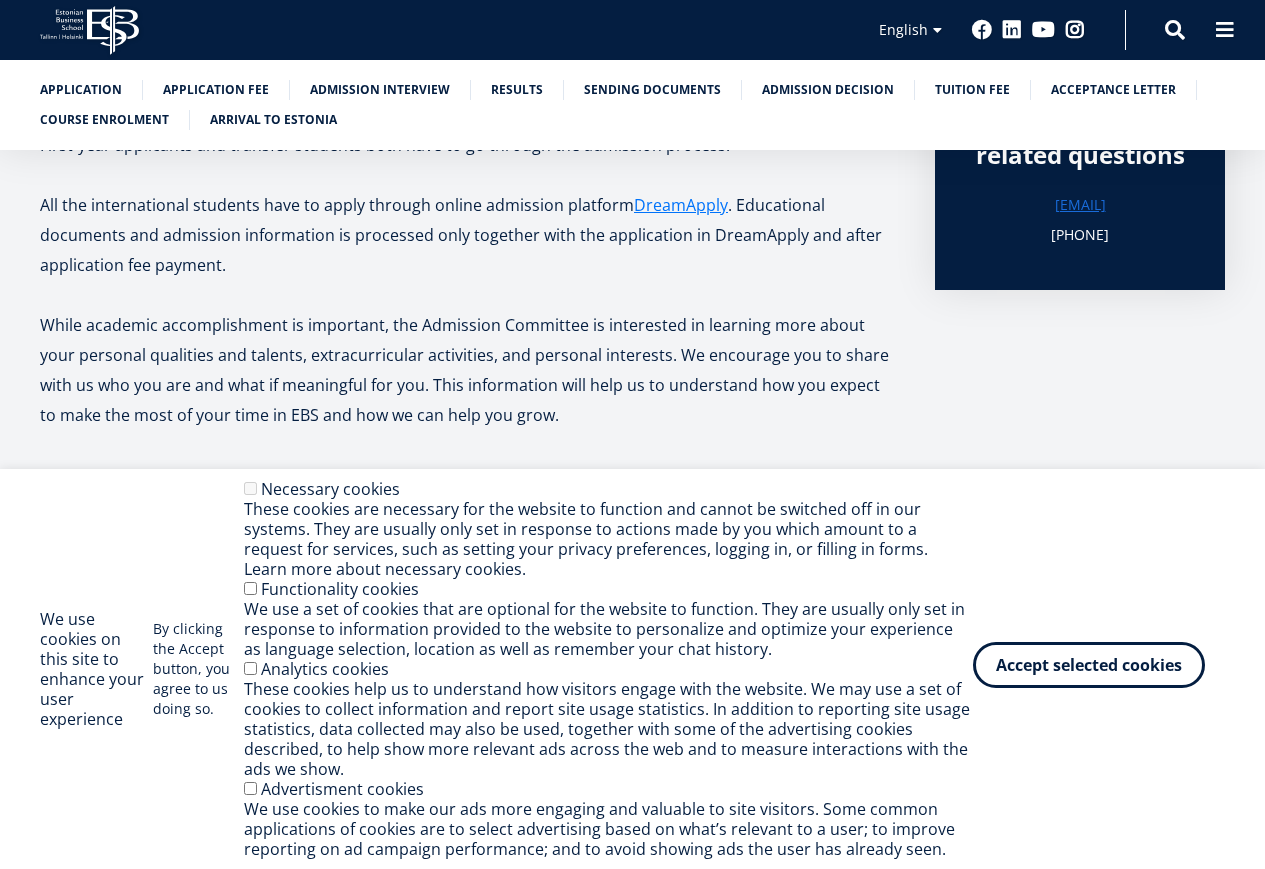 click on "Accept selected cookies" at bounding box center (1089, 665) 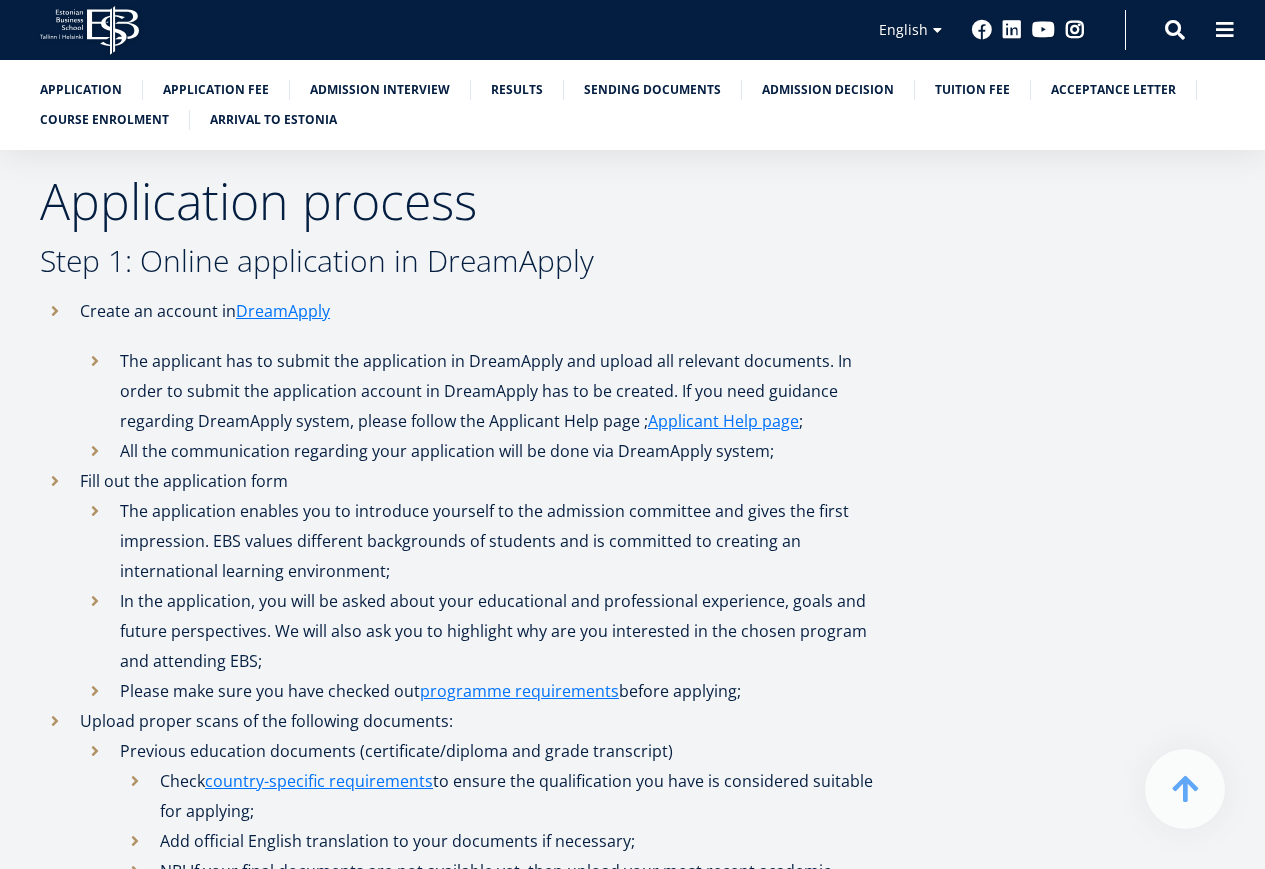 scroll, scrollTop: 800, scrollLeft: 0, axis: vertical 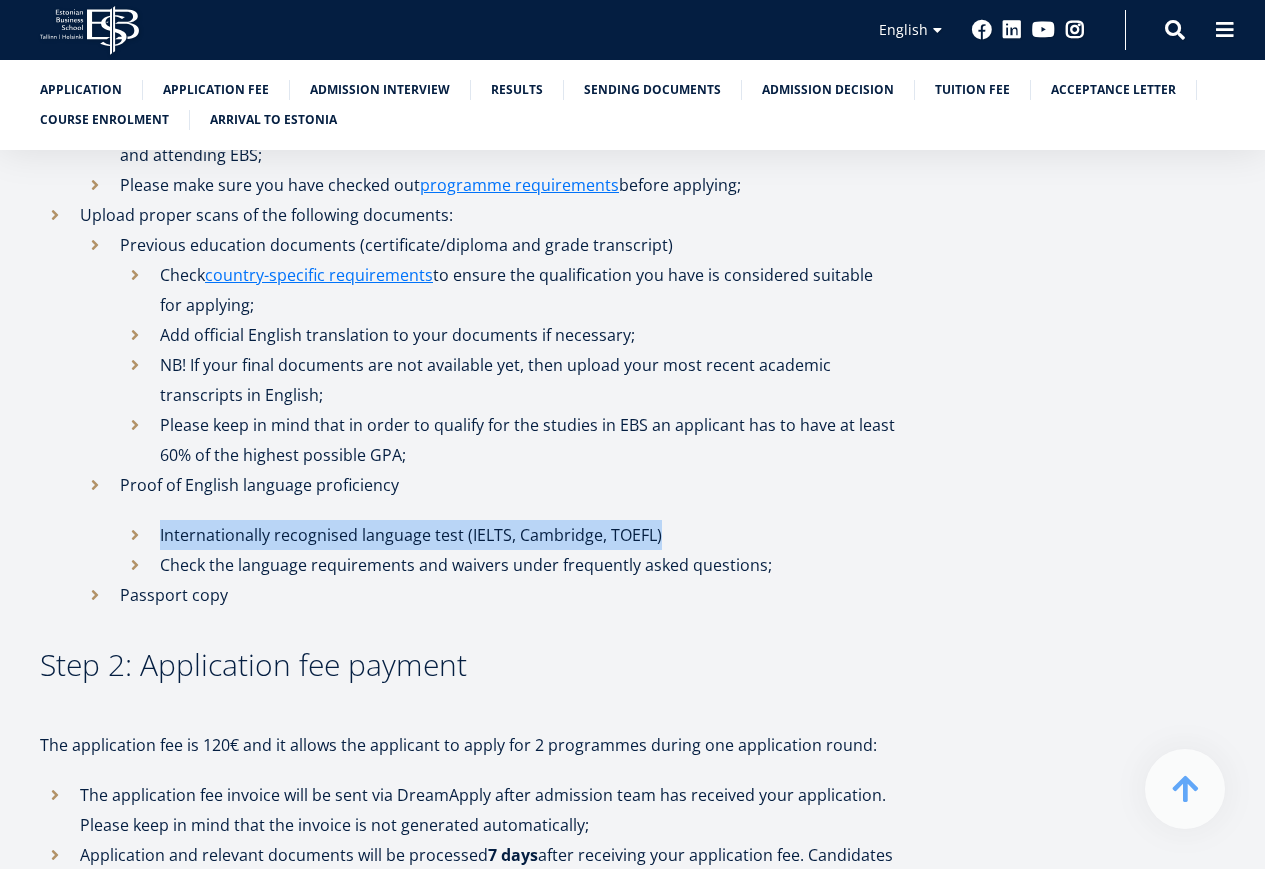 drag, startPoint x: 168, startPoint y: 542, endPoint x: 683, endPoint y: 524, distance: 515.31445 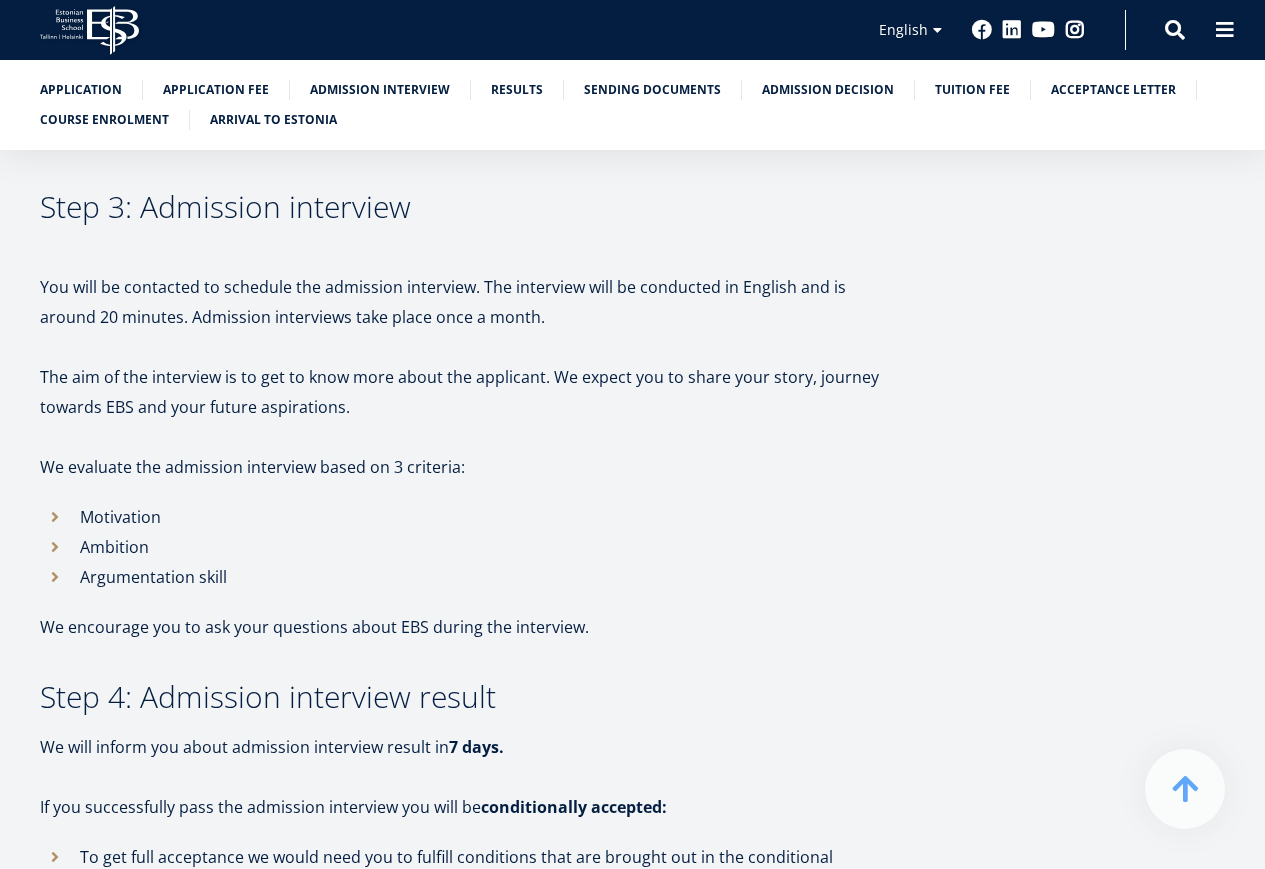 scroll, scrollTop: 2100, scrollLeft: 0, axis: vertical 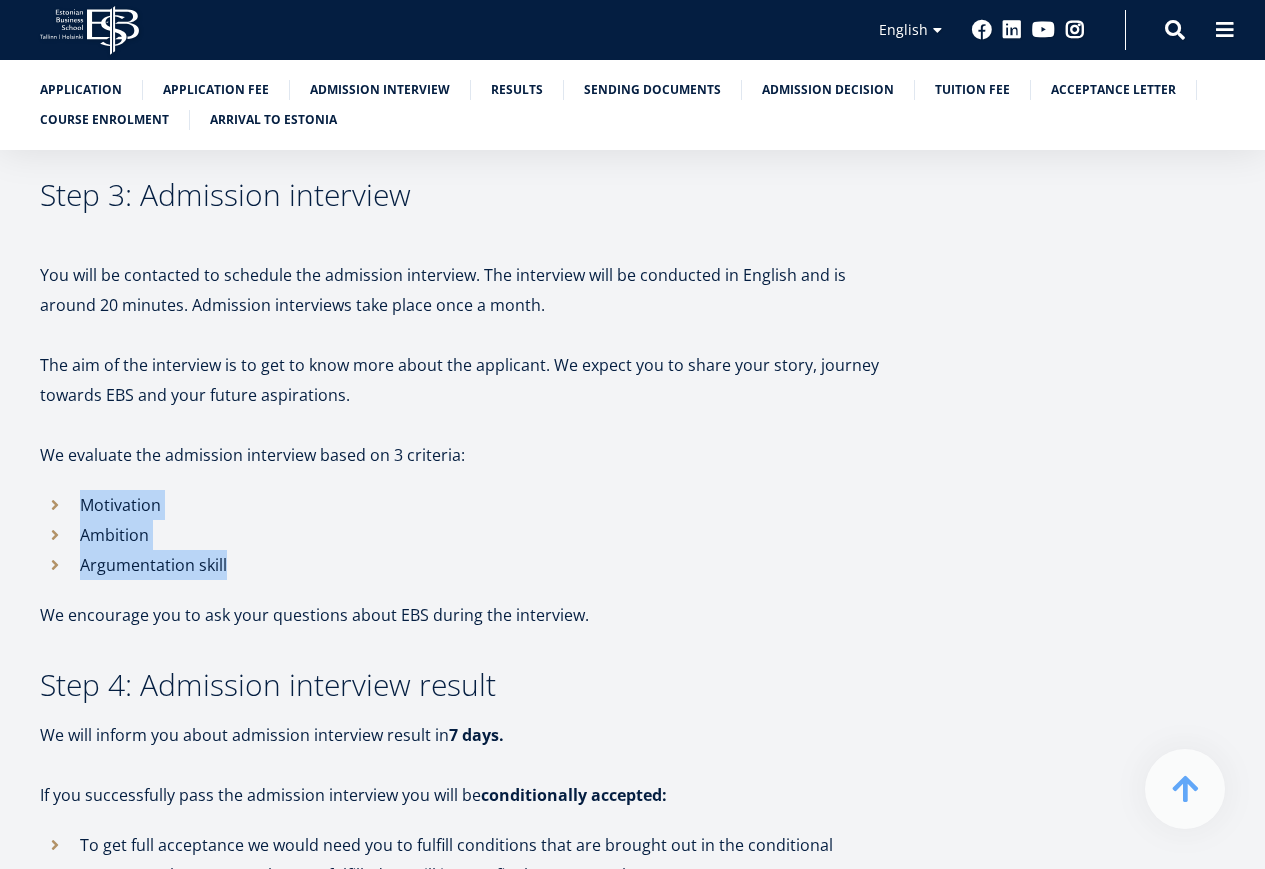 drag, startPoint x: 71, startPoint y: 493, endPoint x: 263, endPoint y: 536, distance: 196.7562 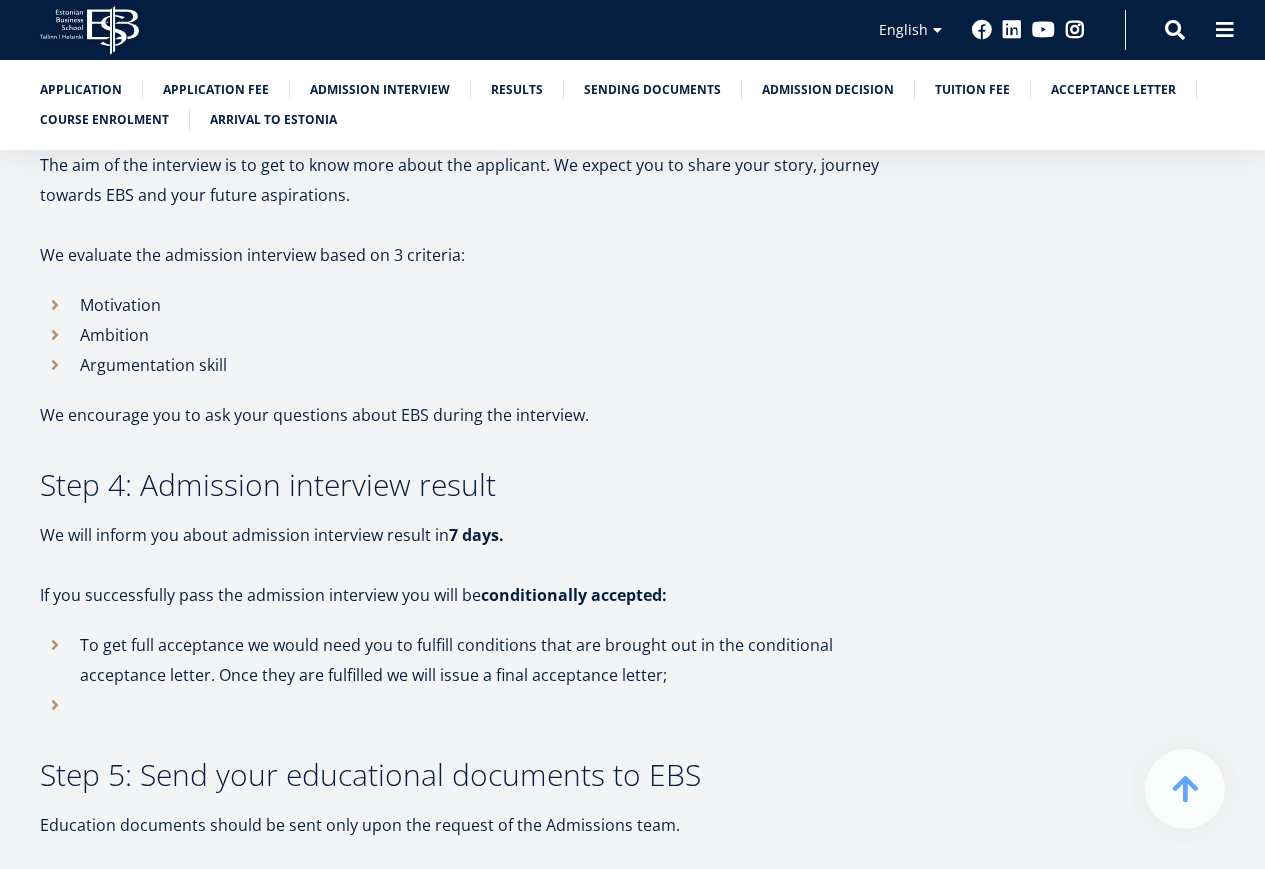 scroll, scrollTop: 2400, scrollLeft: 0, axis: vertical 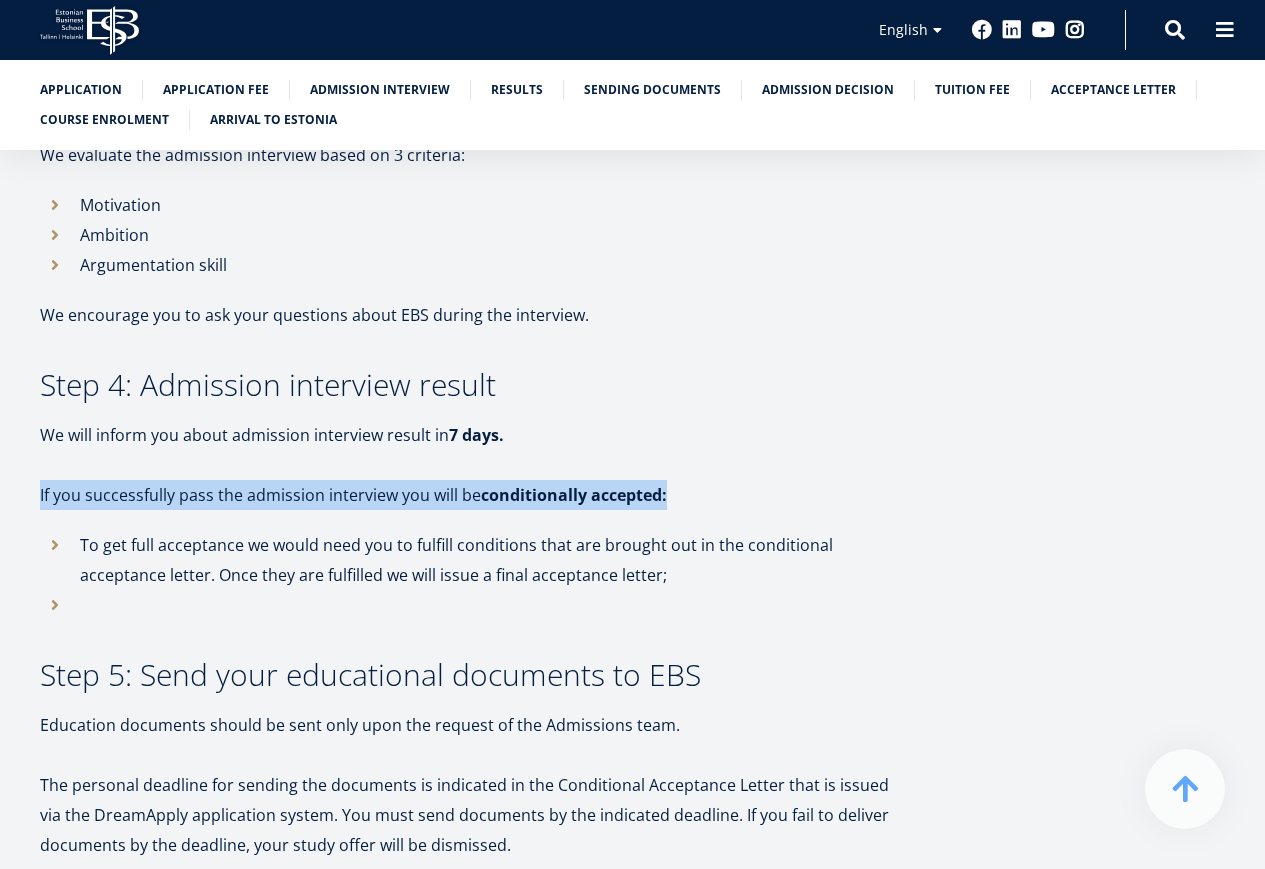 drag, startPoint x: 34, startPoint y: 474, endPoint x: 738, endPoint y: 465, distance: 704.05756 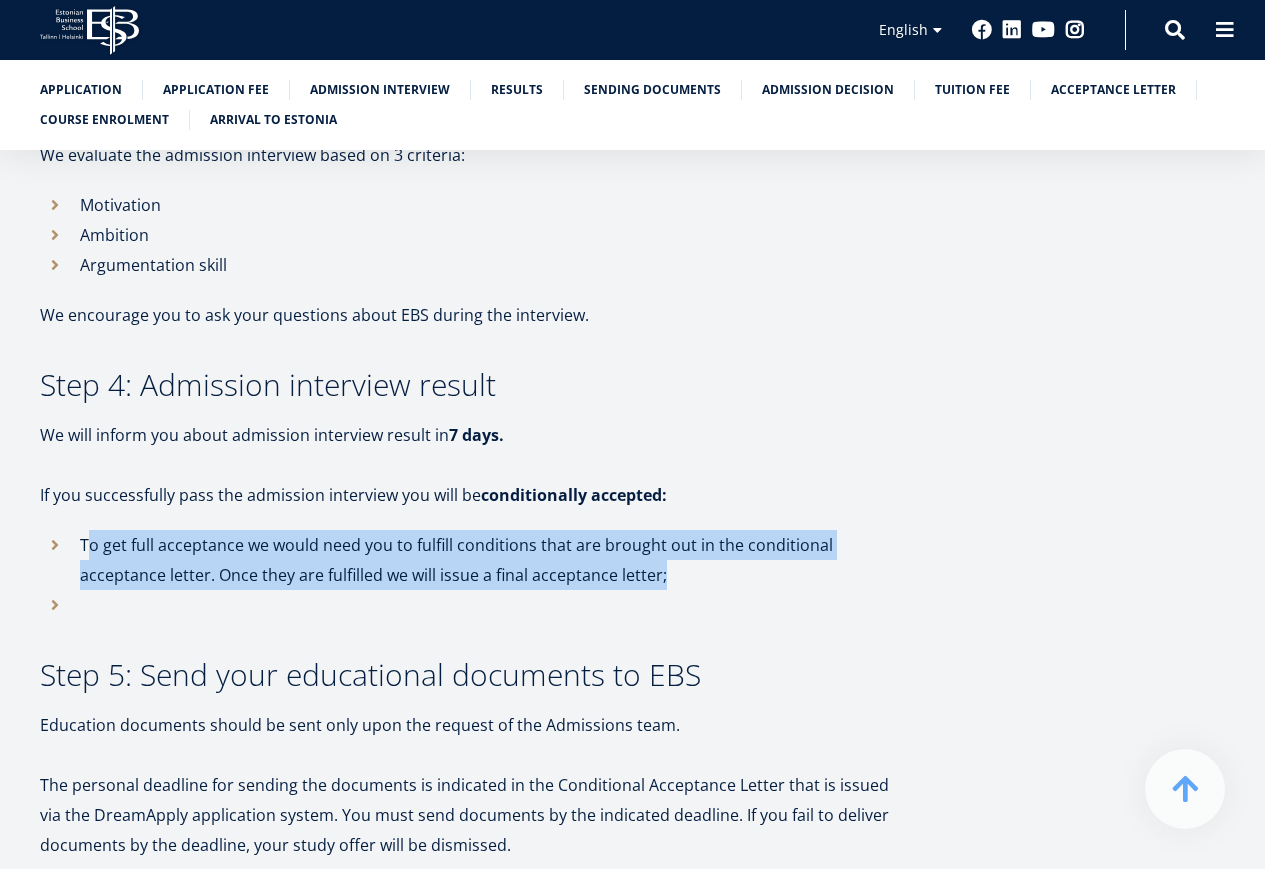drag, startPoint x: 92, startPoint y: 523, endPoint x: 793, endPoint y: 545, distance: 701.34515 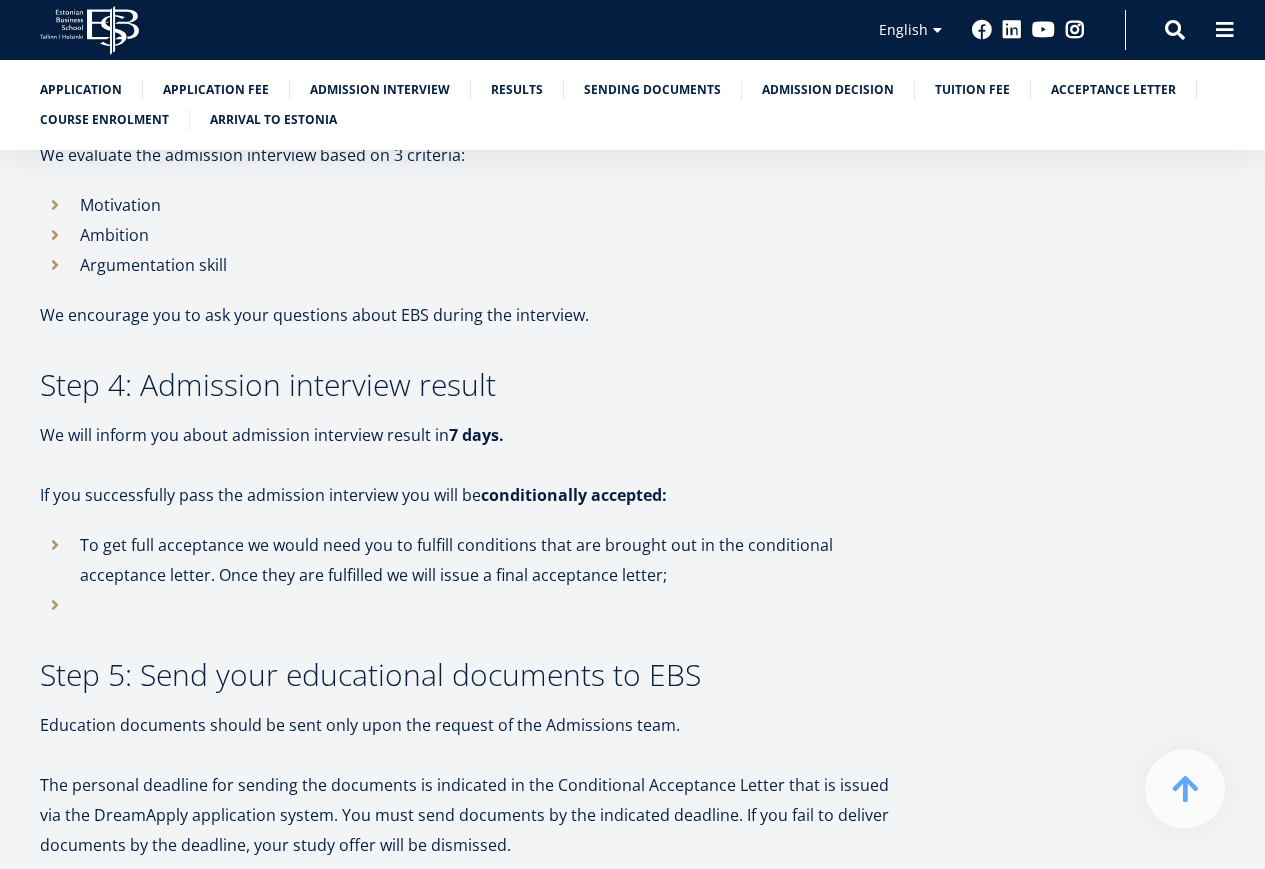 click at bounding box center (467, 605) 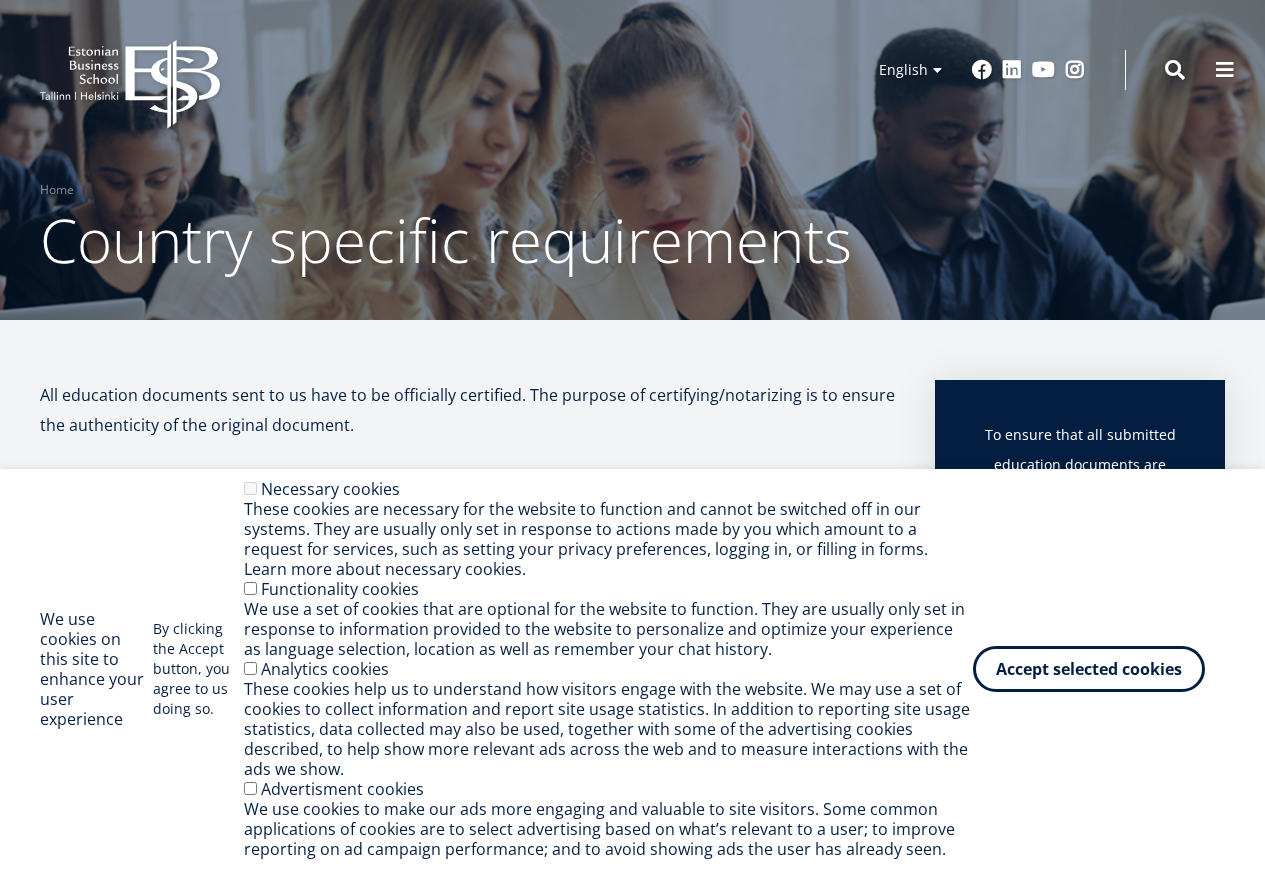 scroll, scrollTop: 0, scrollLeft: 0, axis: both 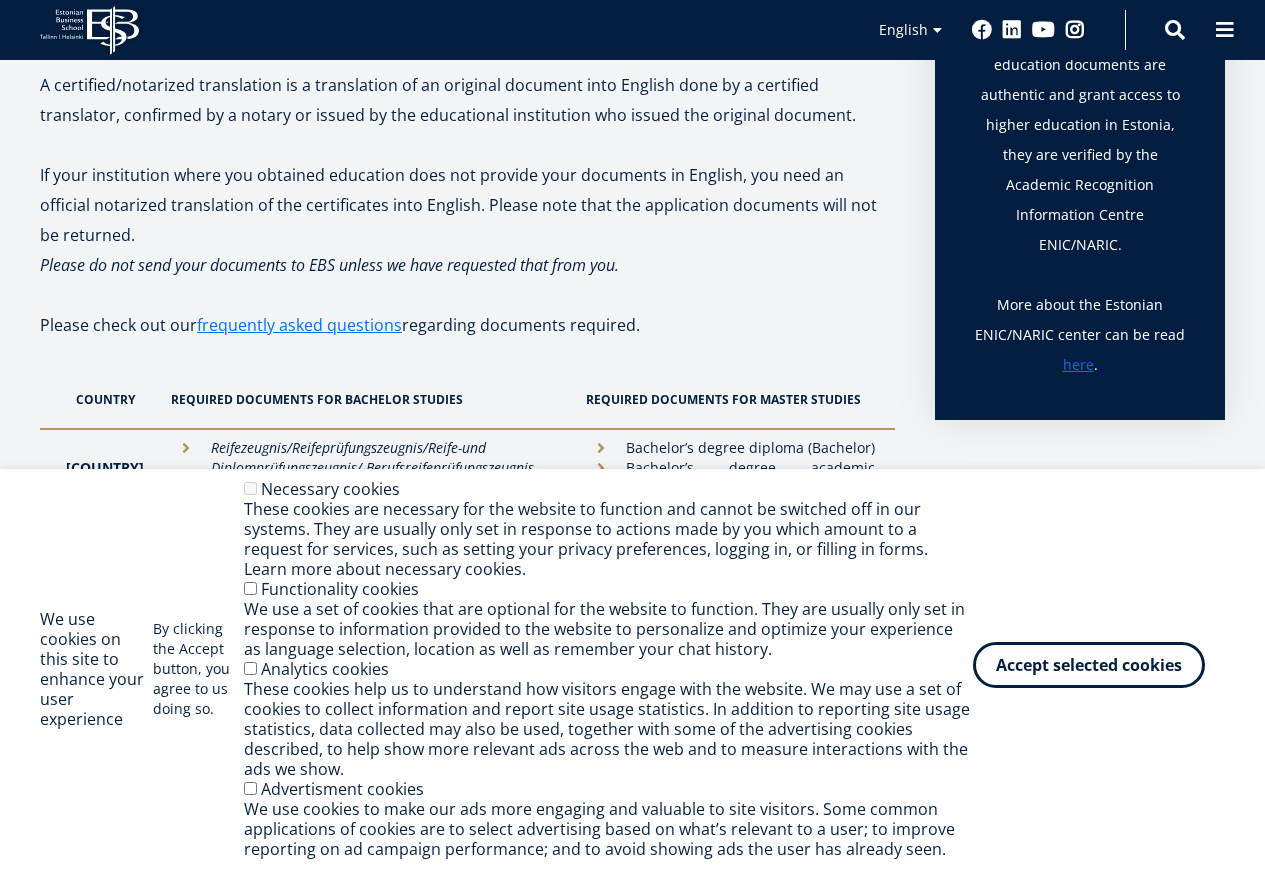 click on "Accept selected cookies" at bounding box center [1089, 665] 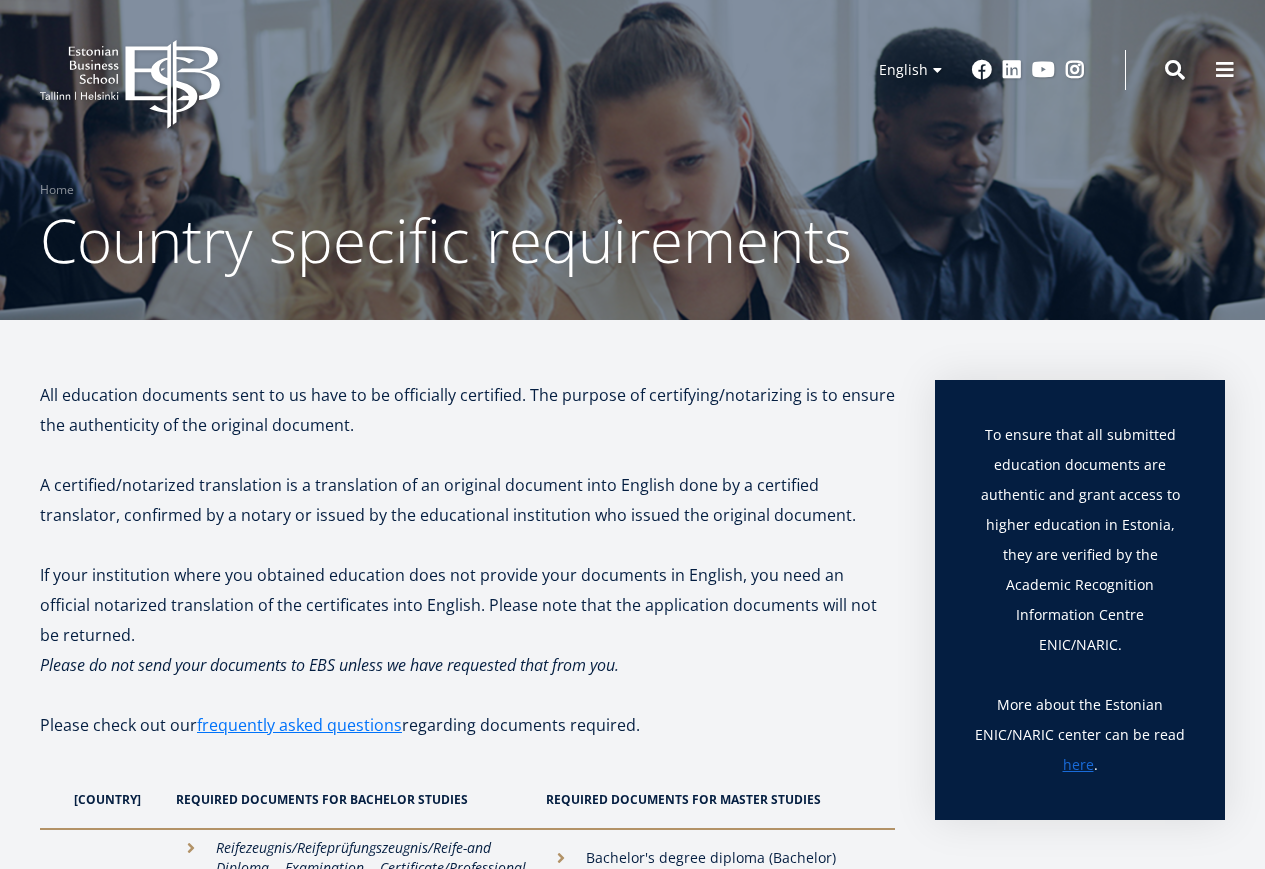 scroll, scrollTop: 0, scrollLeft: 0, axis: both 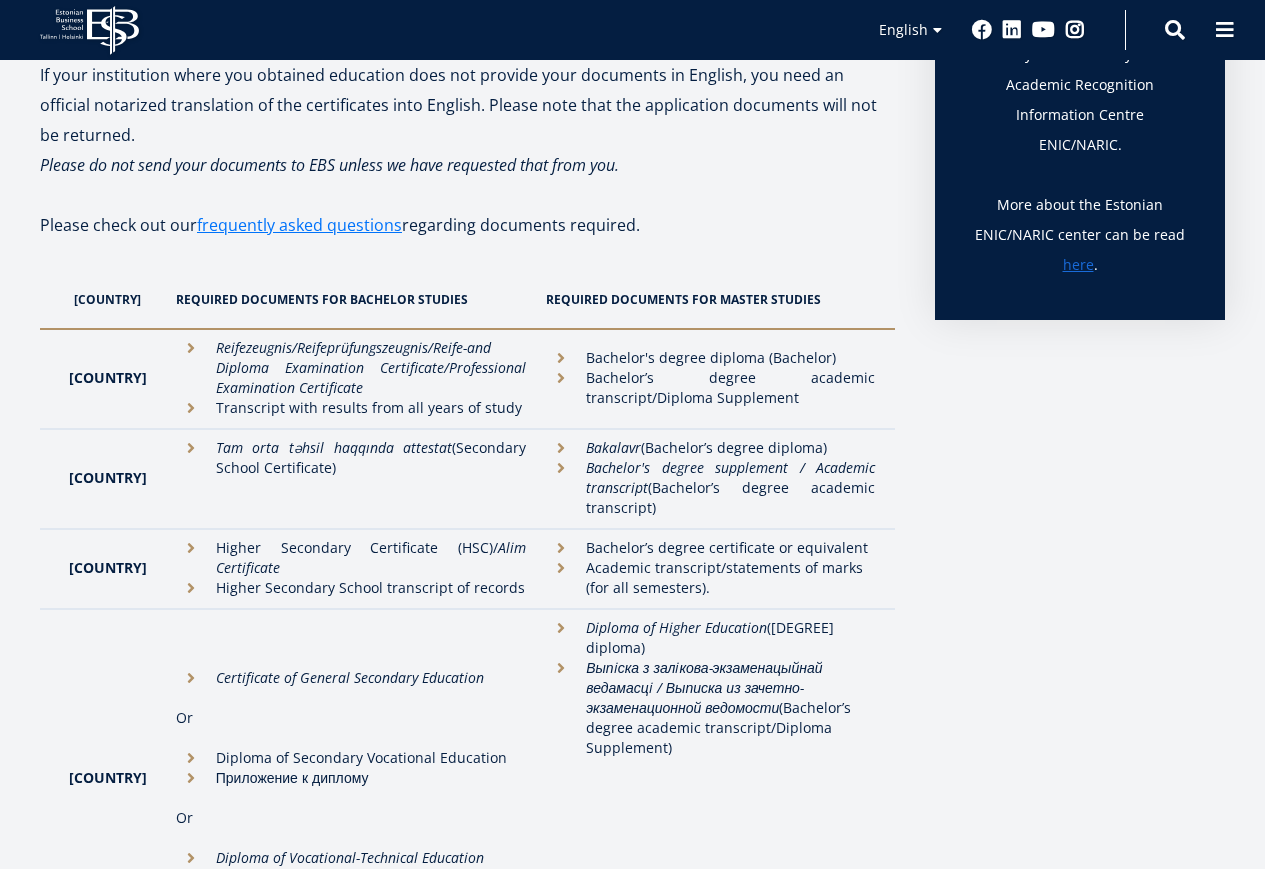 drag, startPoint x: 210, startPoint y: 546, endPoint x: 833, endPoint y: 578, distance: 623.8213 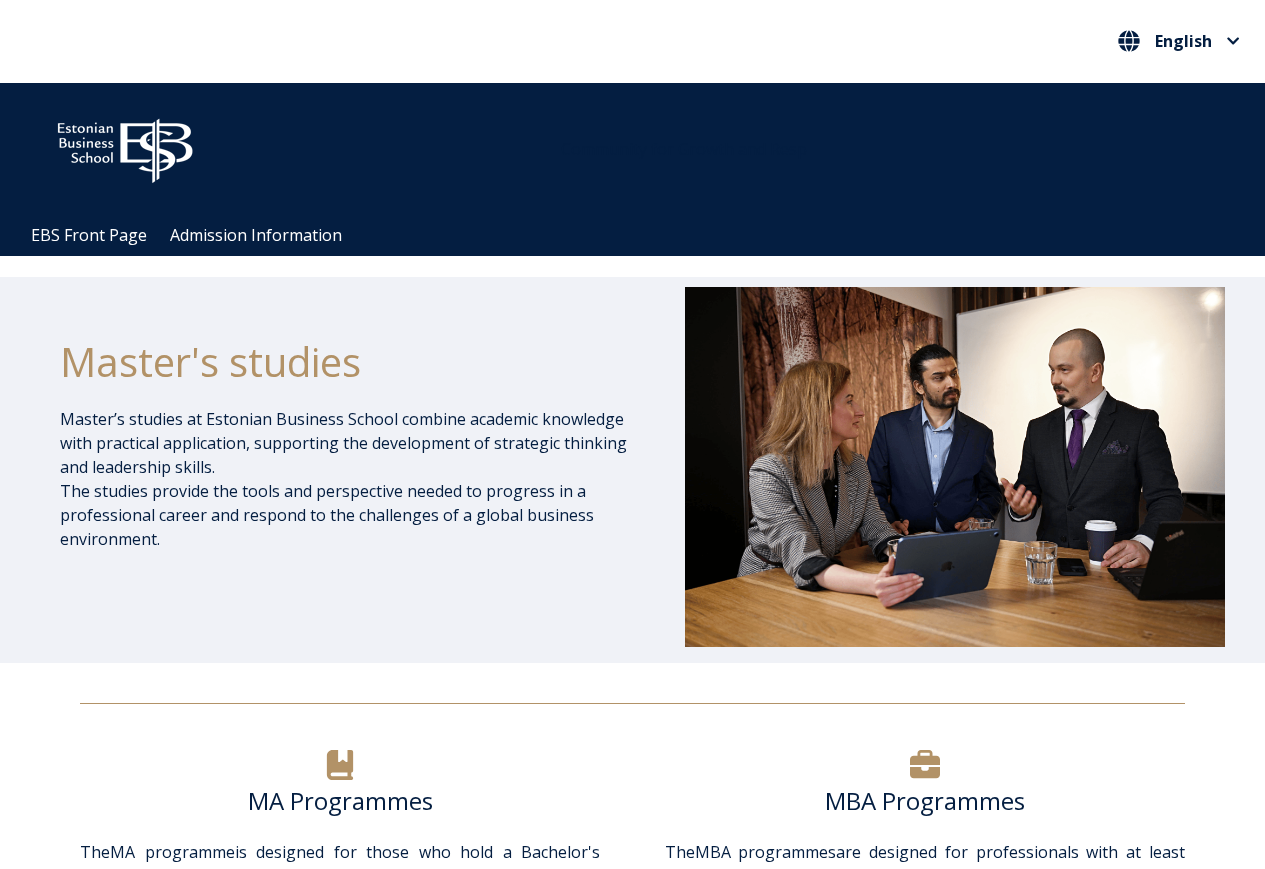 scroll, scrollTop: 1000, scrollLeft: 0, axis: vertical 